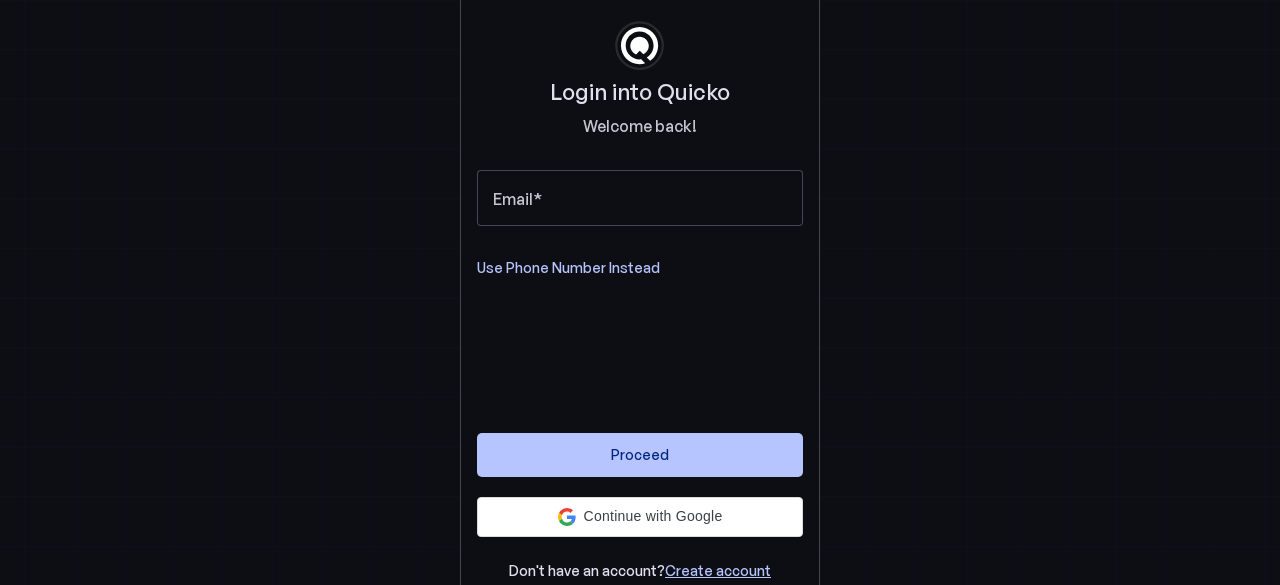 scroll, scrollTop: 0, scrollLeft: 0, axis: both 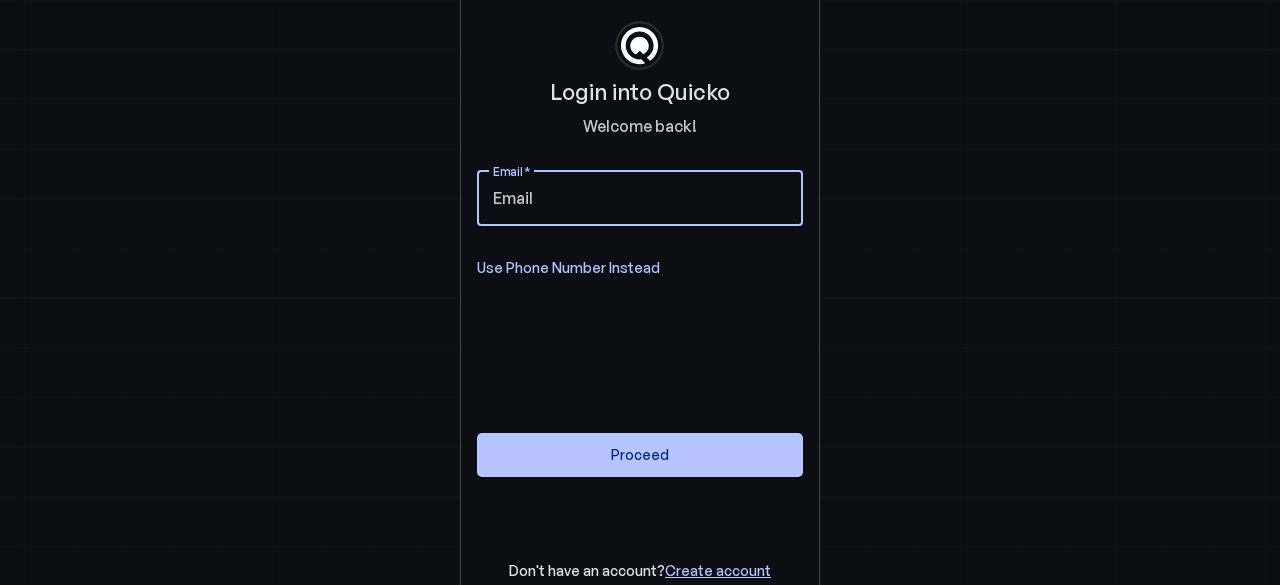 click on "Email" at bounding box center [640, 198] 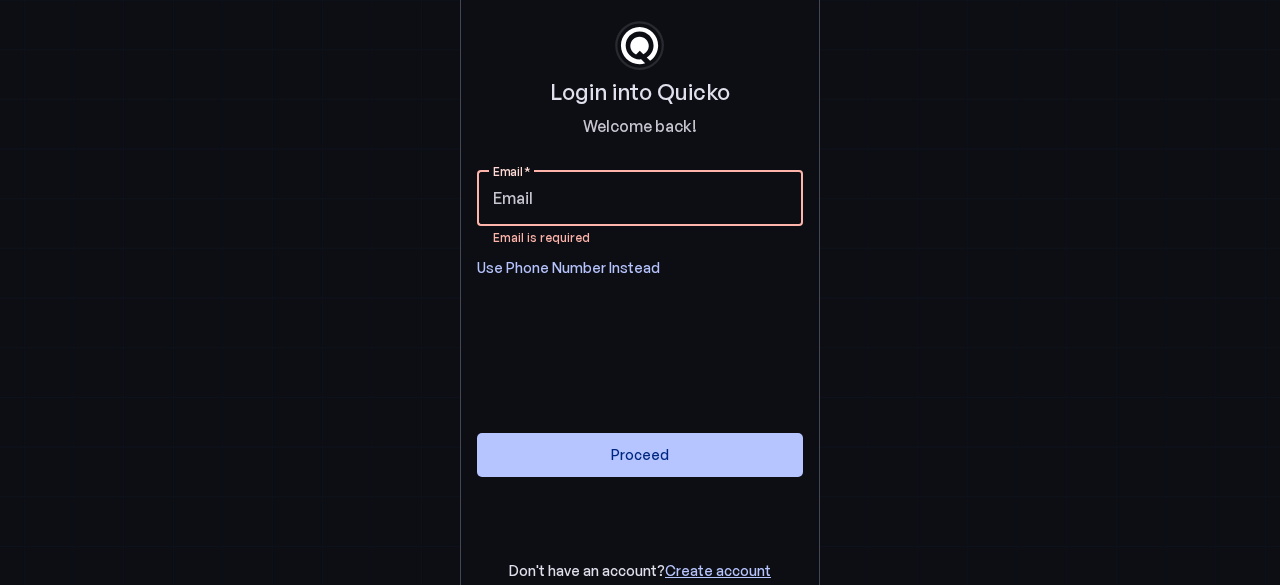 click on "Email" at bounding box center [640, 198] 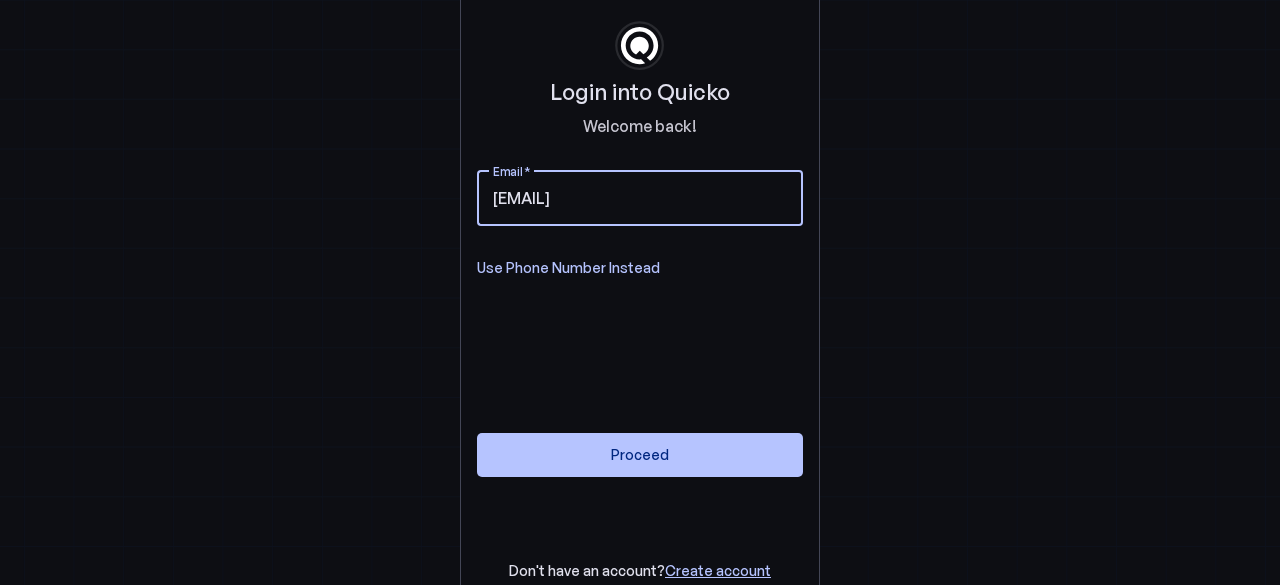 type on "ripulkhurana77@gmail.com" 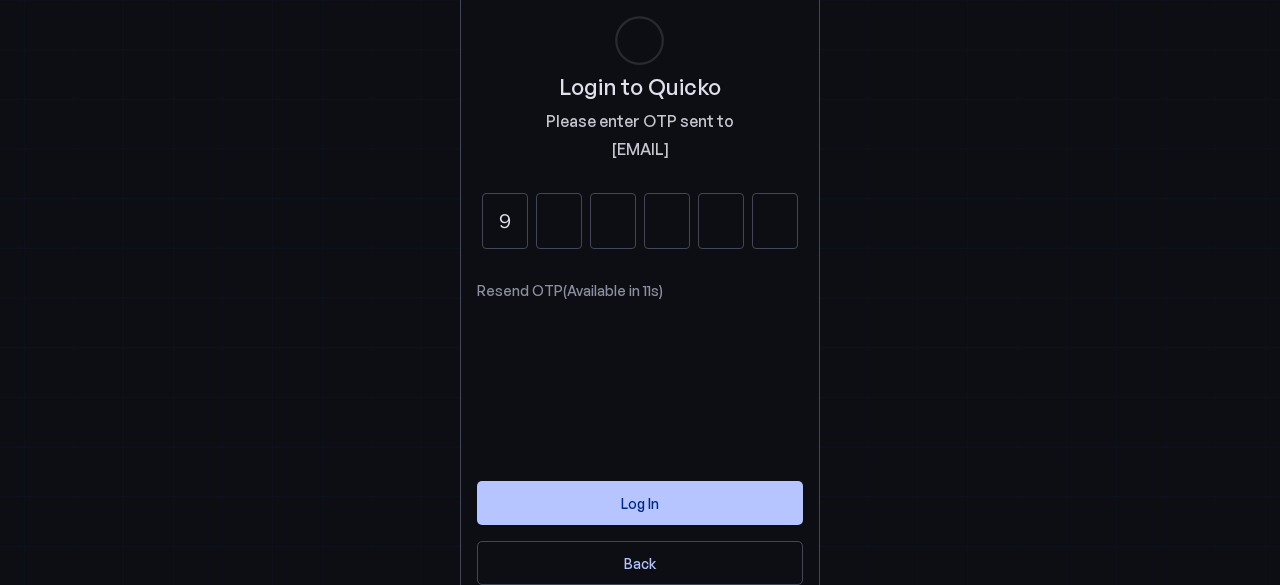 type on "9" 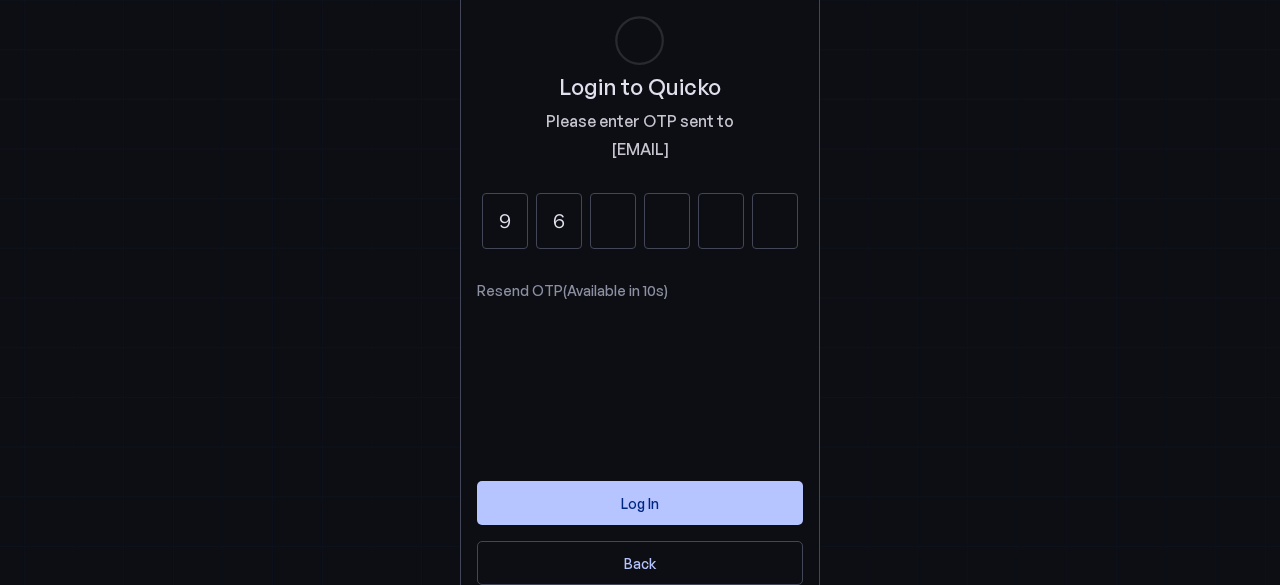 type on "6" 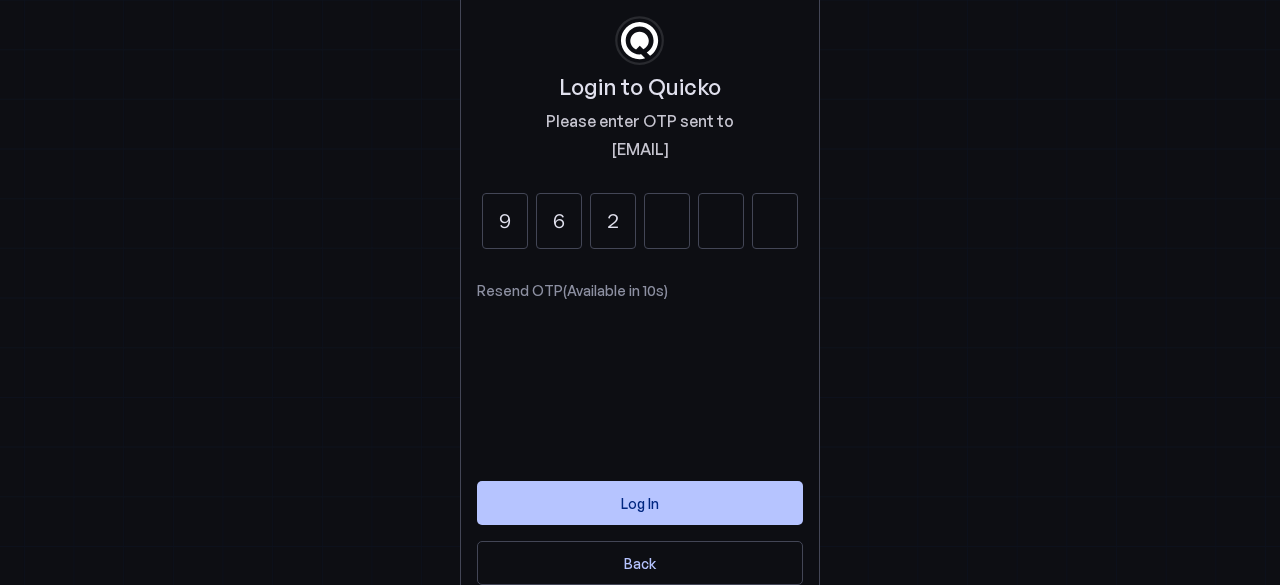 type on "2" 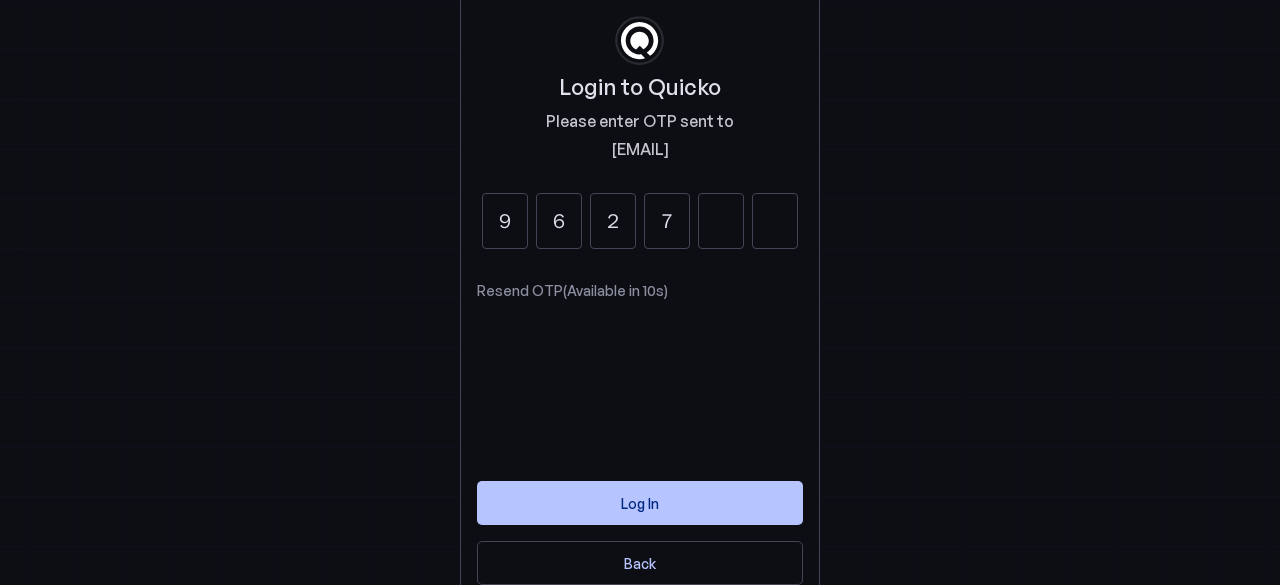 type on "7" 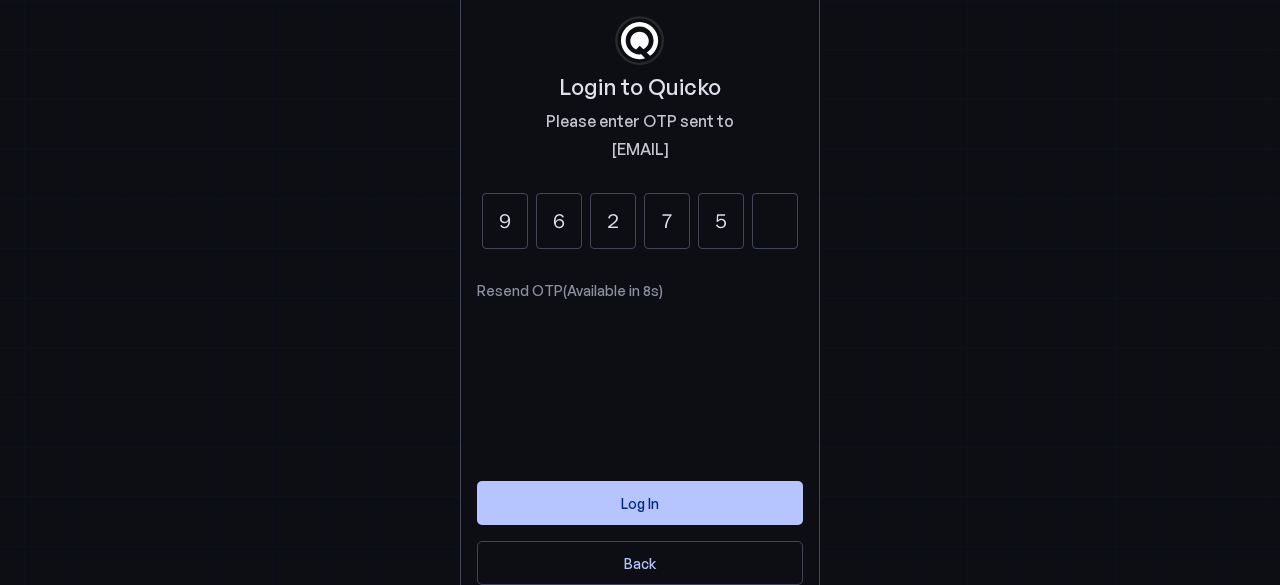 type on "5" 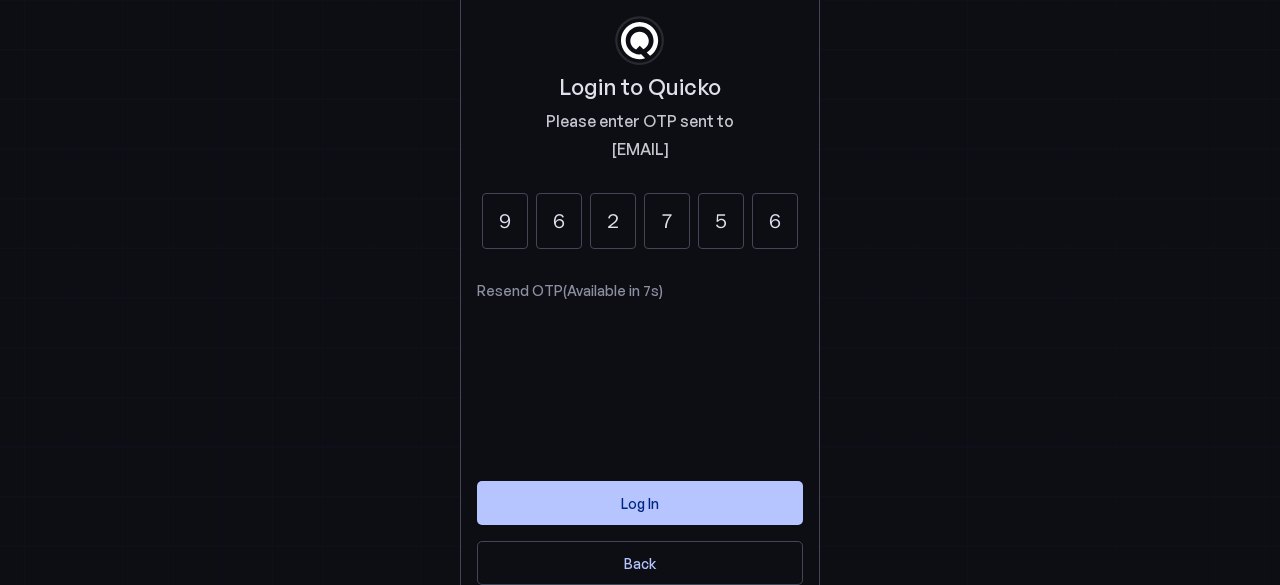 type on "6" 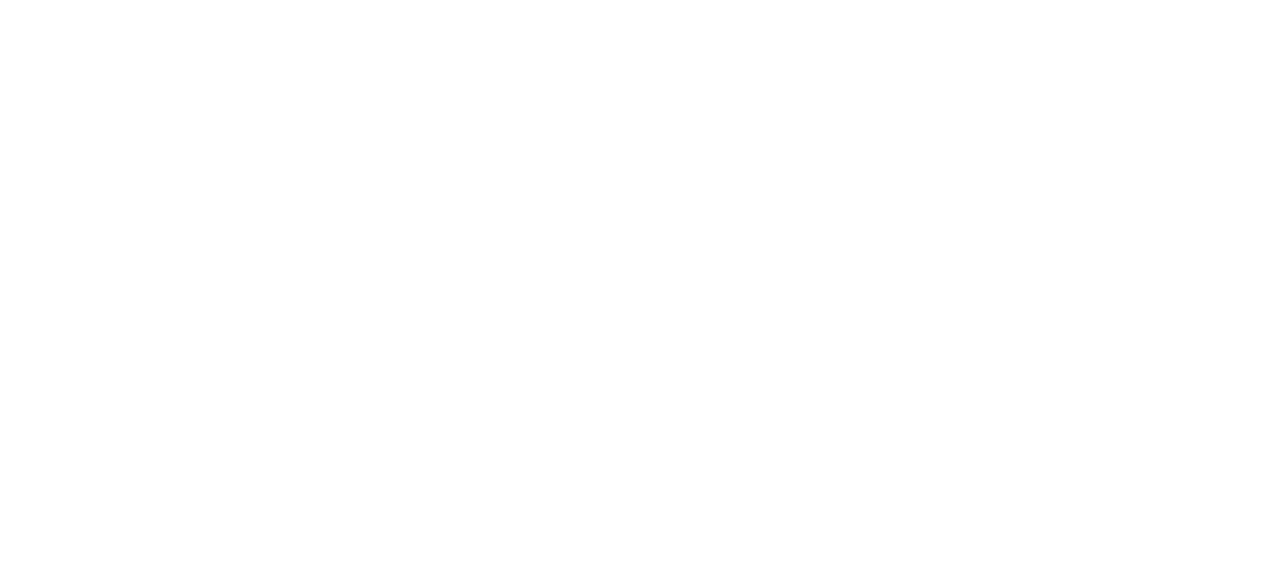 scroll, scrollTop: 0, scrollLeft: 0, axis: both 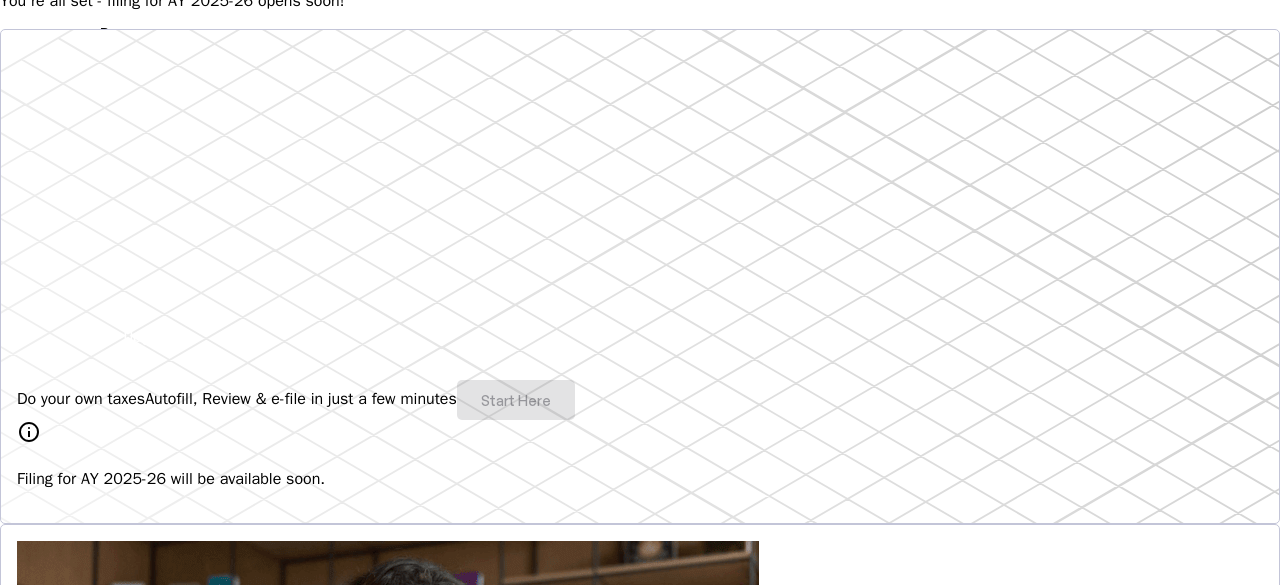 click on "Do your own taxes   Autofill, Review & e-file in just a few minutes   Start Here" at bounding box center [640, 400] 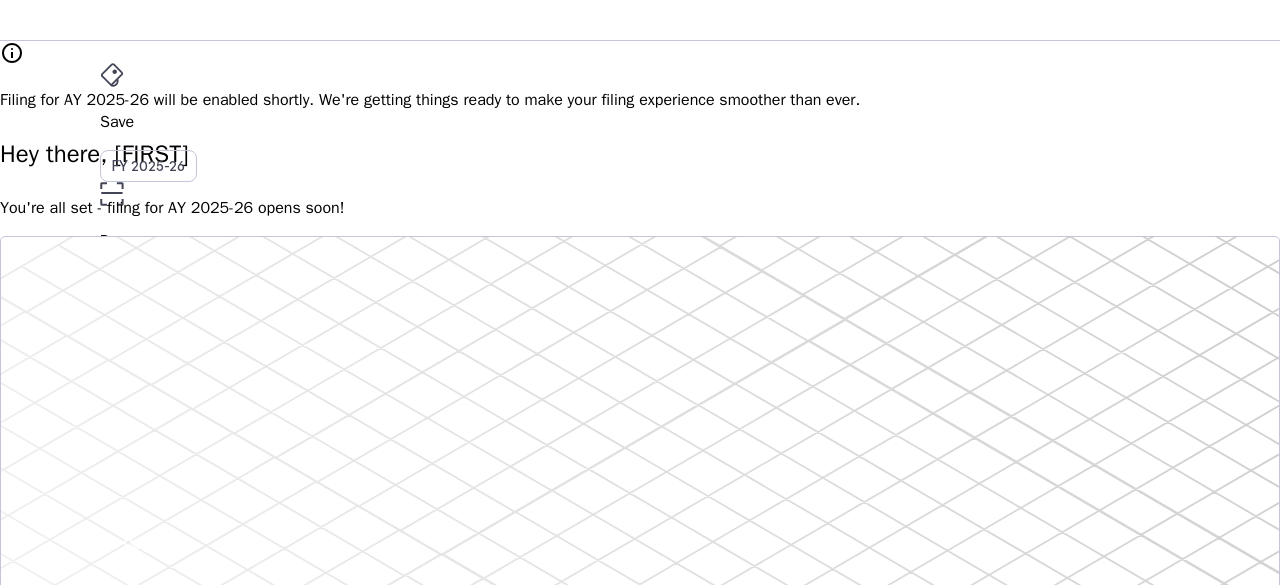scroll, scrollTop: 0, scrollLeft: 0, axis: both 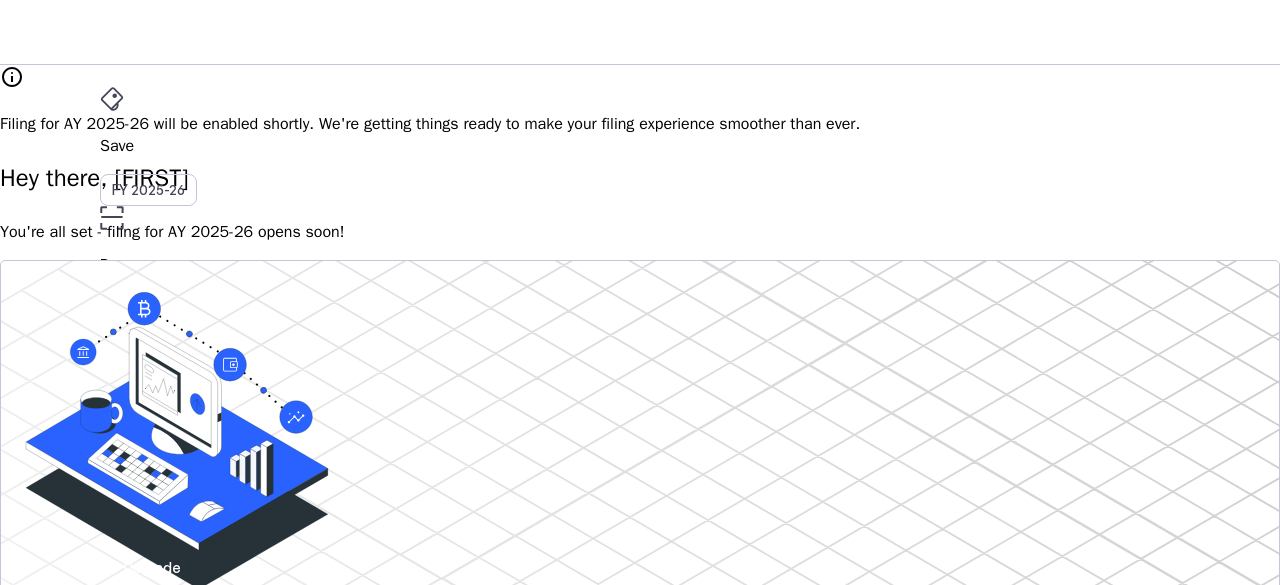 click on "RK" at bounding box center (116, 531) 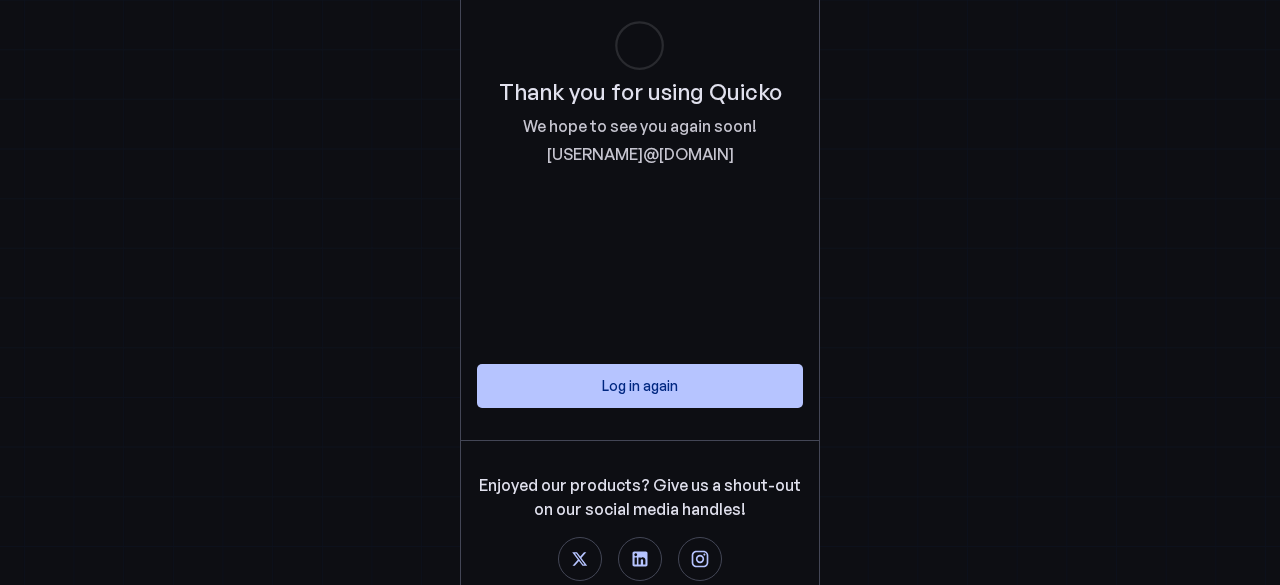 scroll, scrollTop: 0, scrollLeft: 0, axis: both 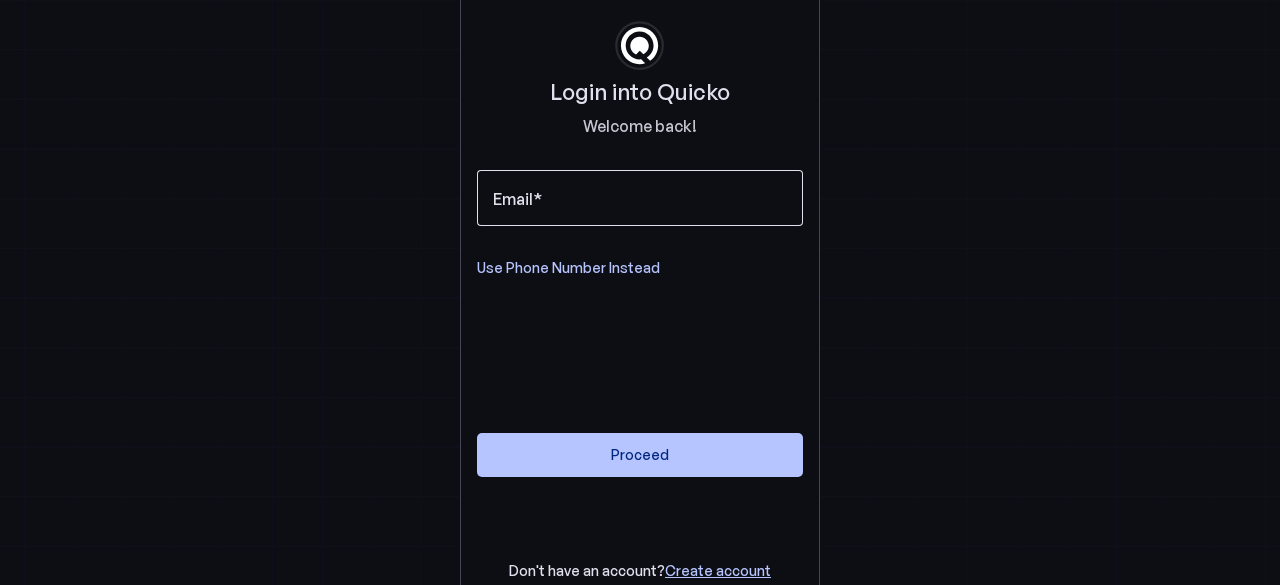 click at bounding box center [640, 198] 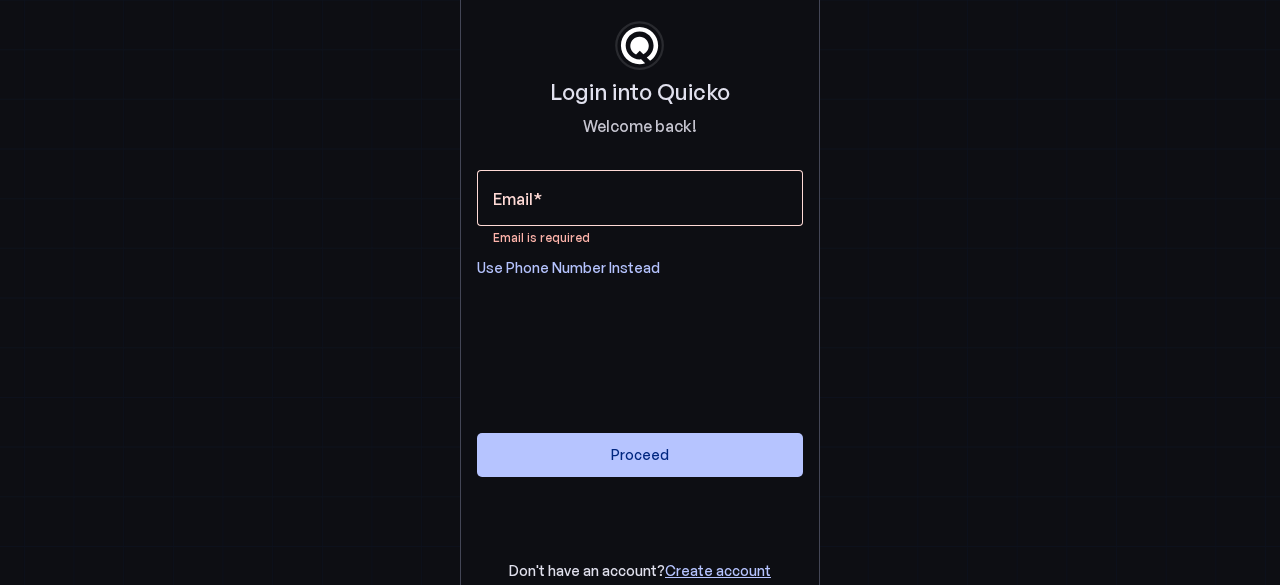 click at bounding box center [640, 198] 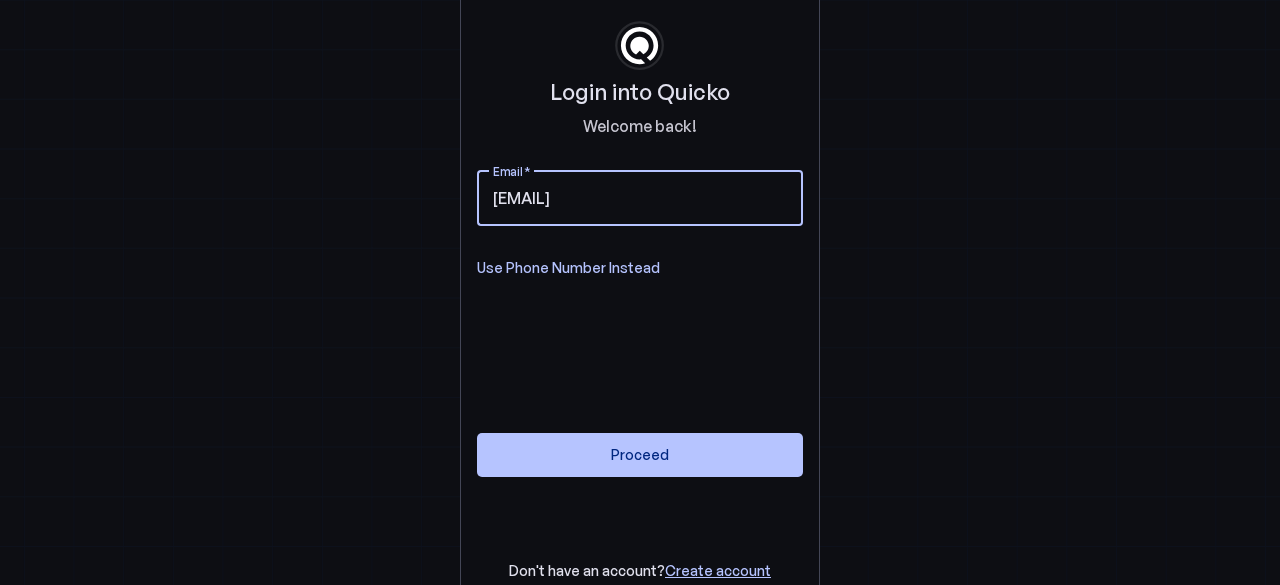 type on "ripulkhurana77@gmail.com" 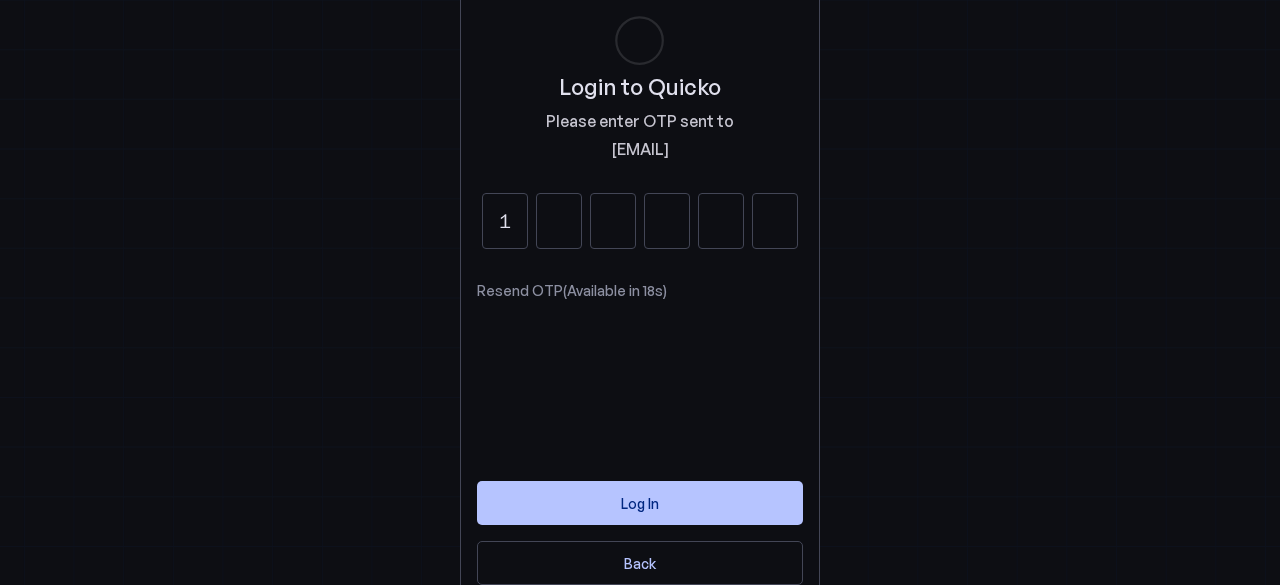 type on "1" 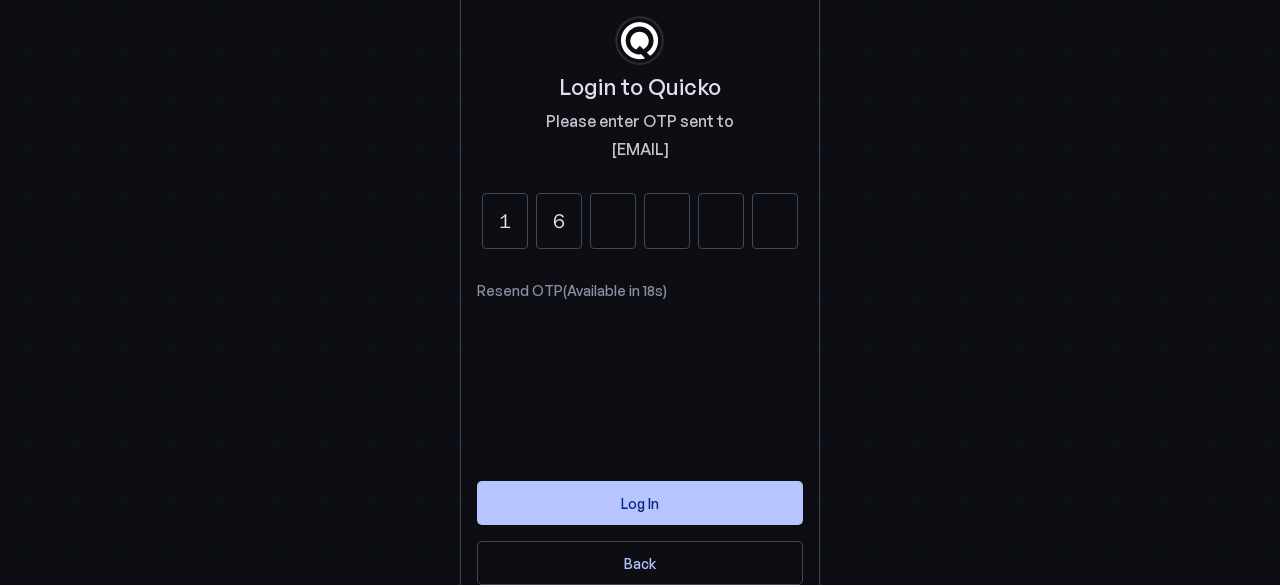 type on "6" 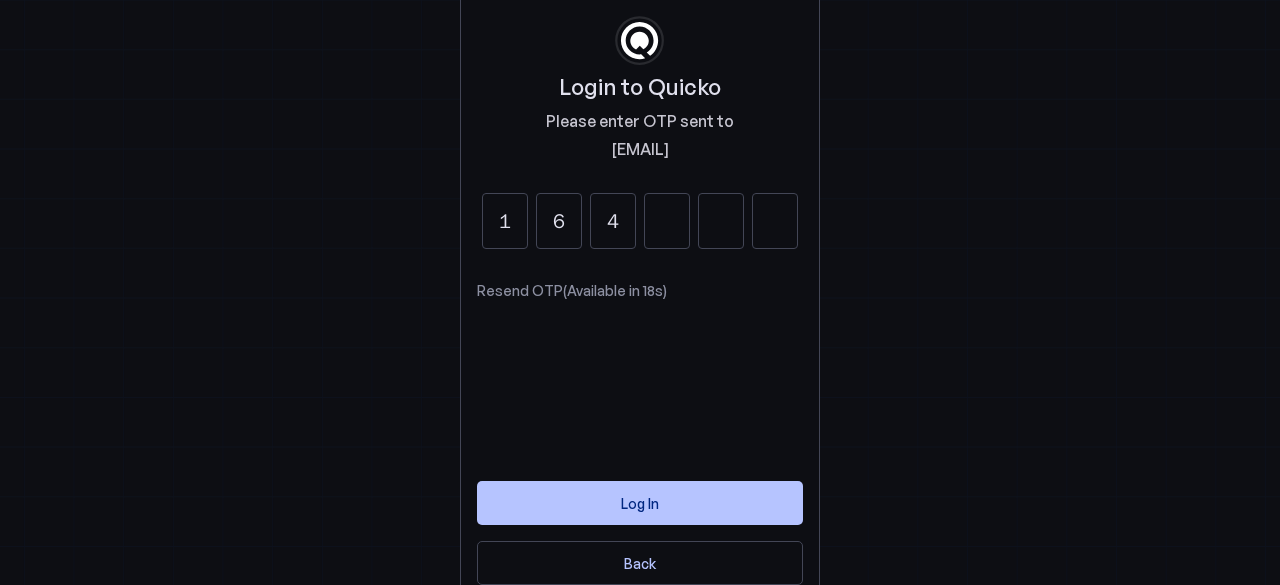 type on "4" 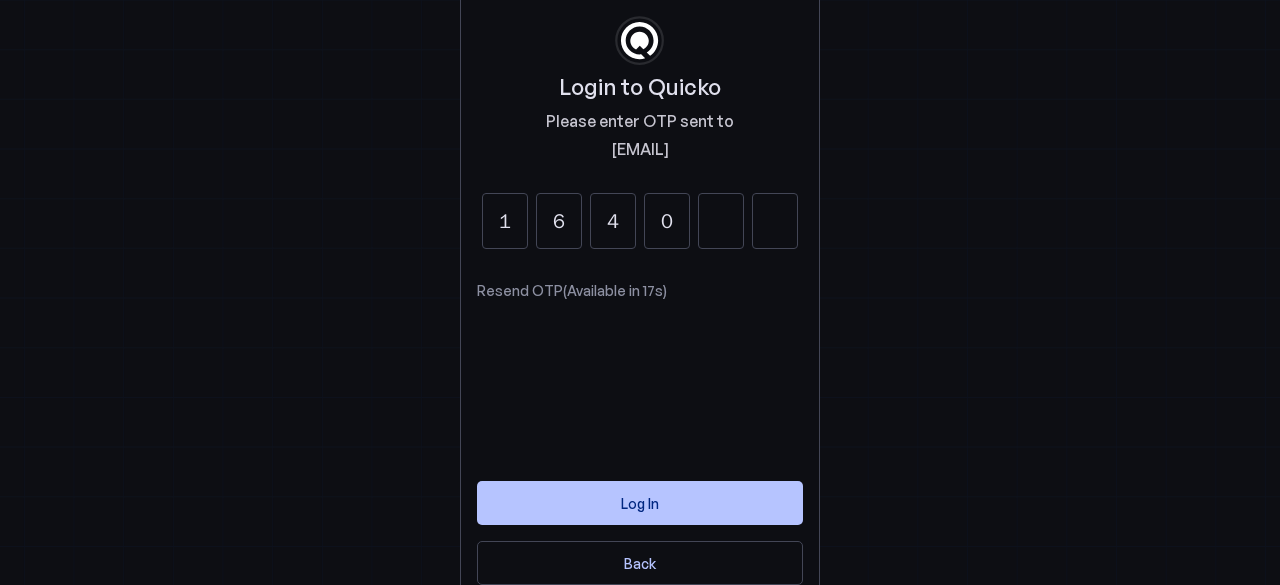 type on "0" 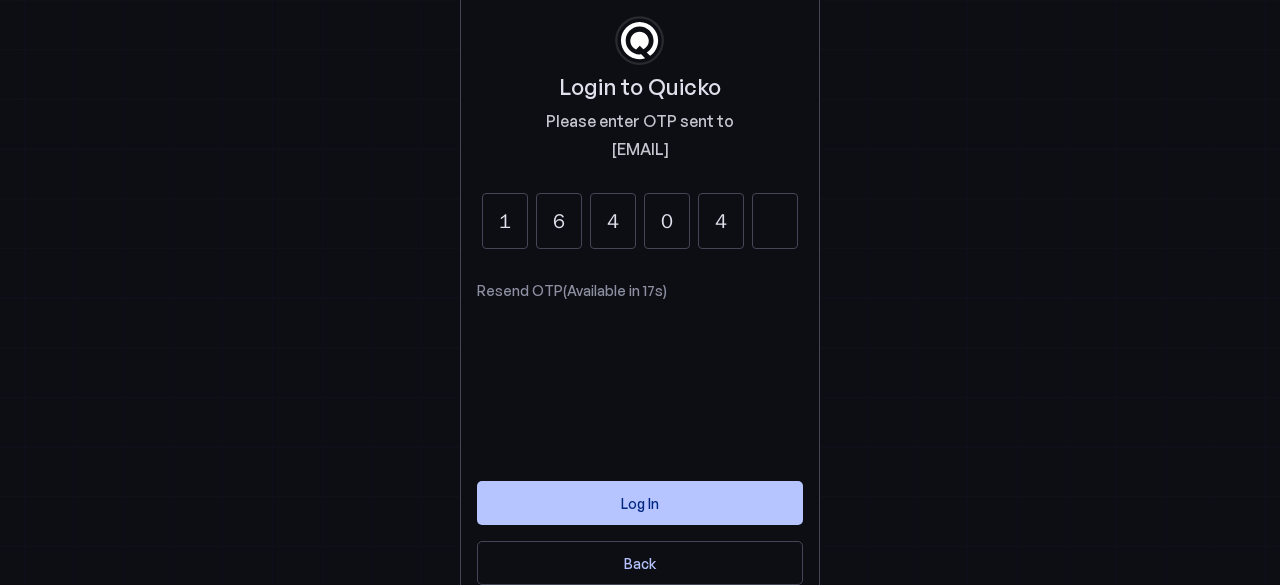 type on "4" 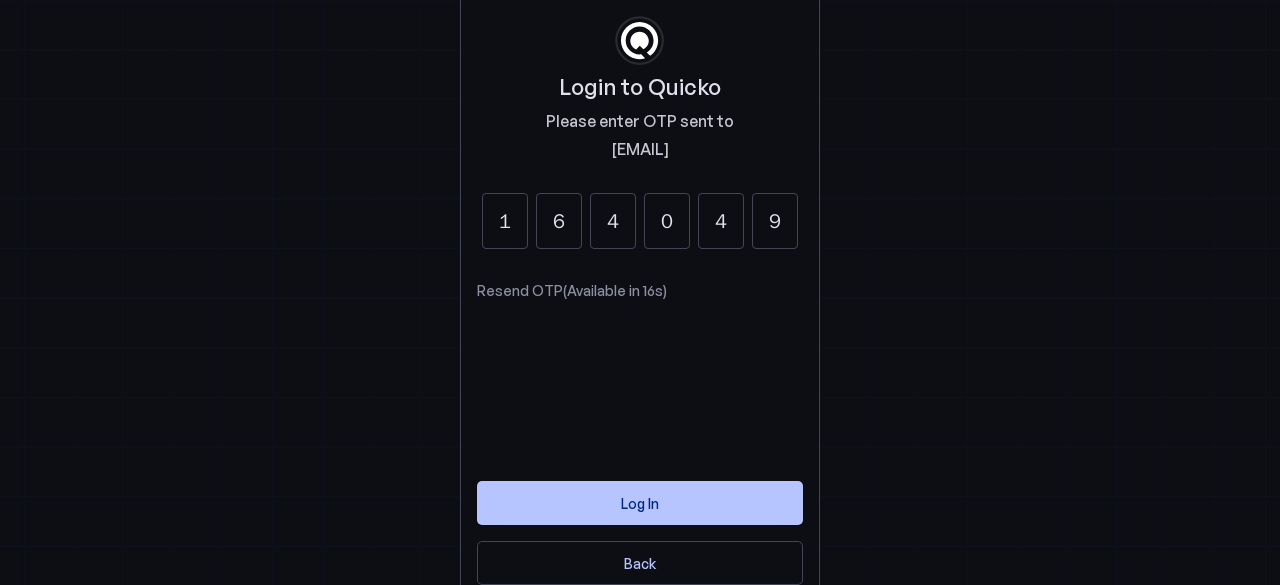 type on "9" 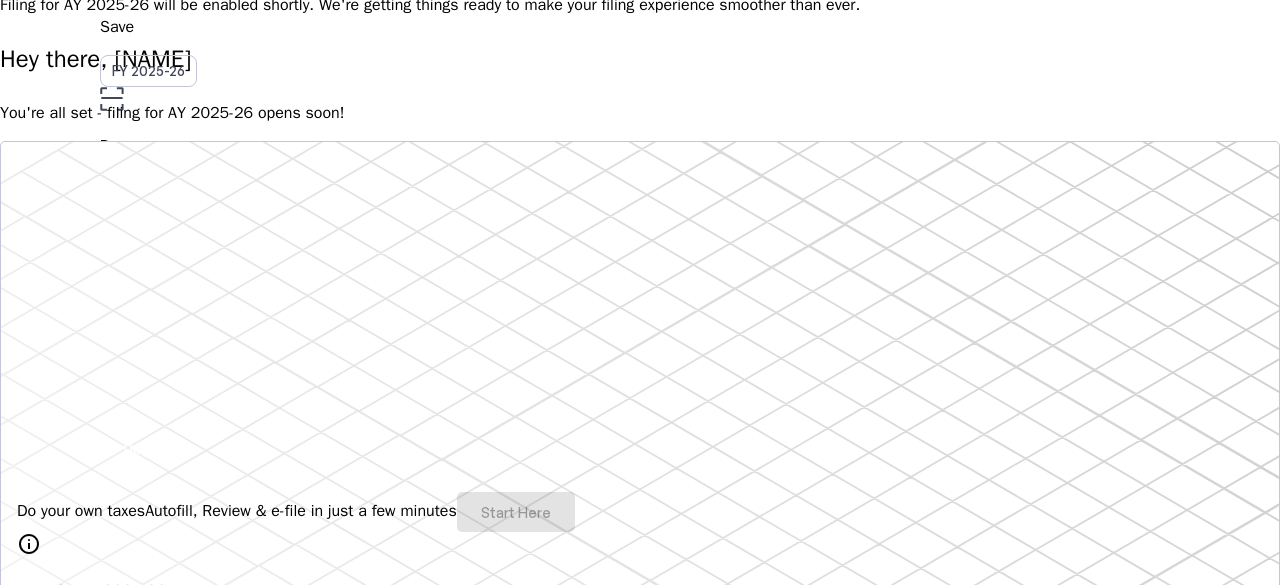 scroll, scrollTop: 144, scrollLeft: 0, axis: vertical 